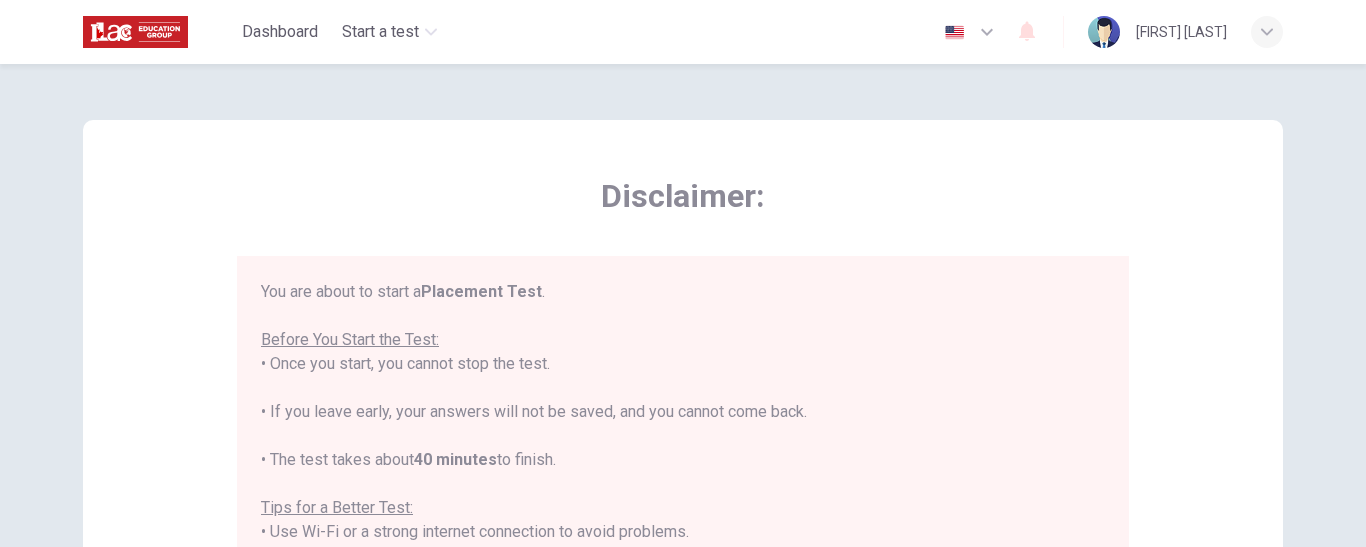 scroll, scrollTop: 0, scrollLeft: 0, axis: both 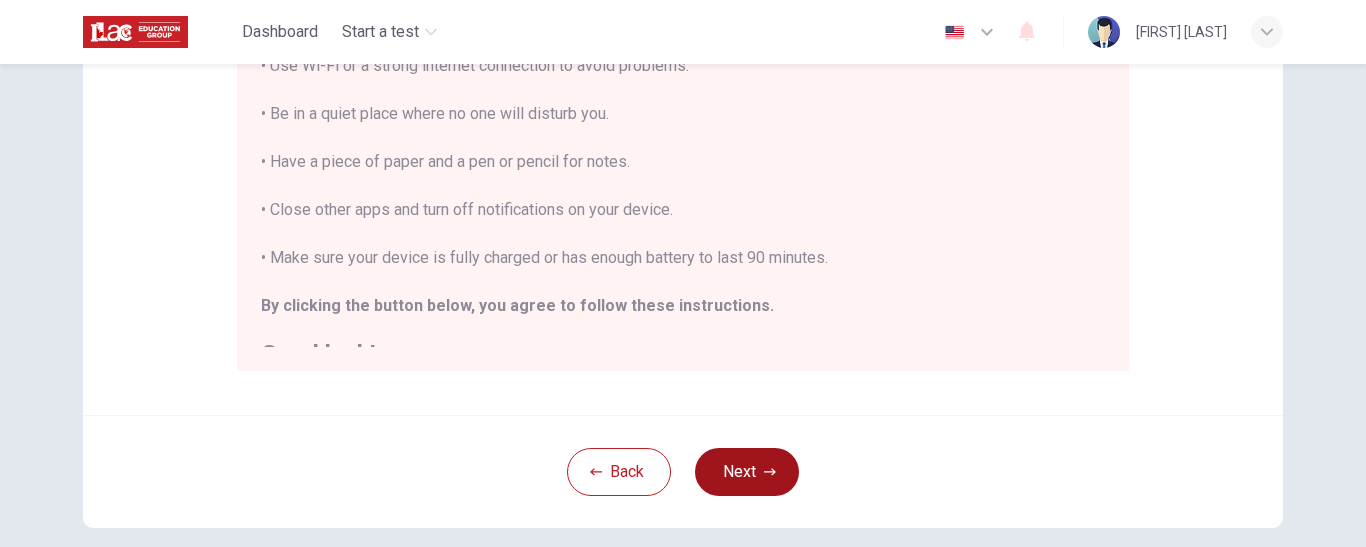 click at bounding box center (770, 471) 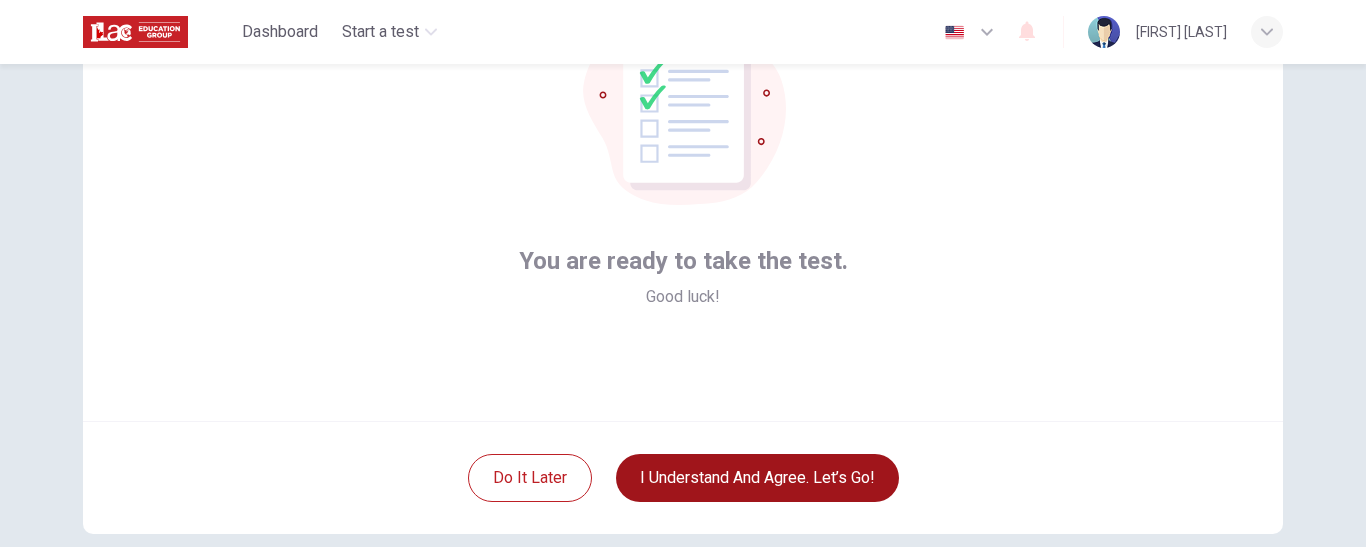 scroll, scrollTop: 286, scrollLeft: 0, axis: vertical 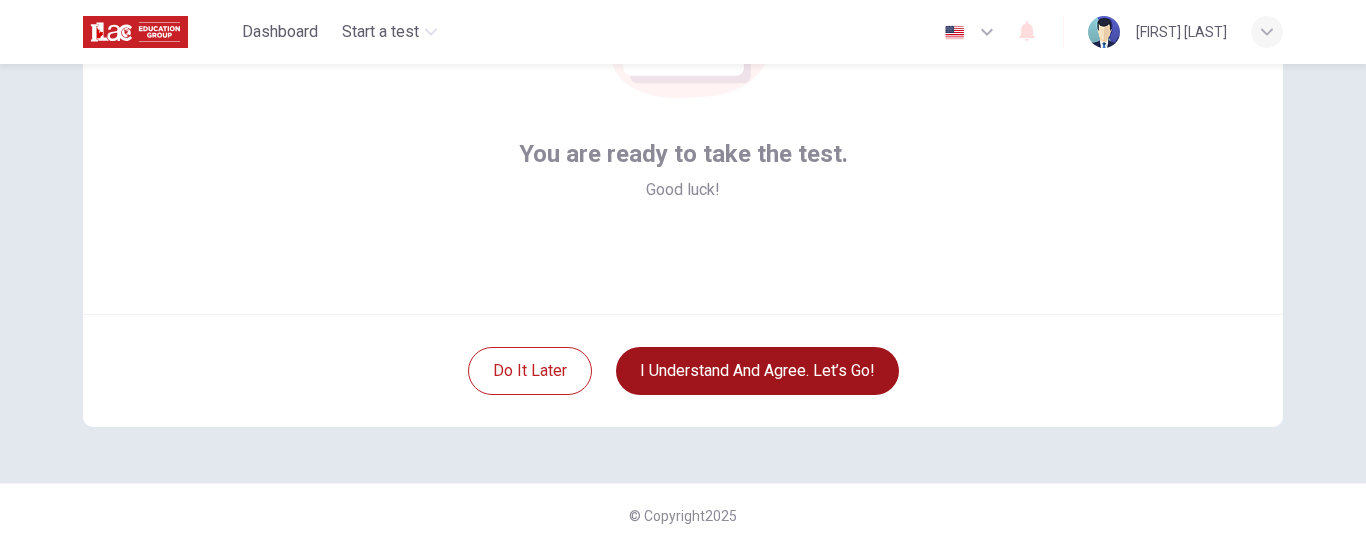 click at bounding box center [987, 32] 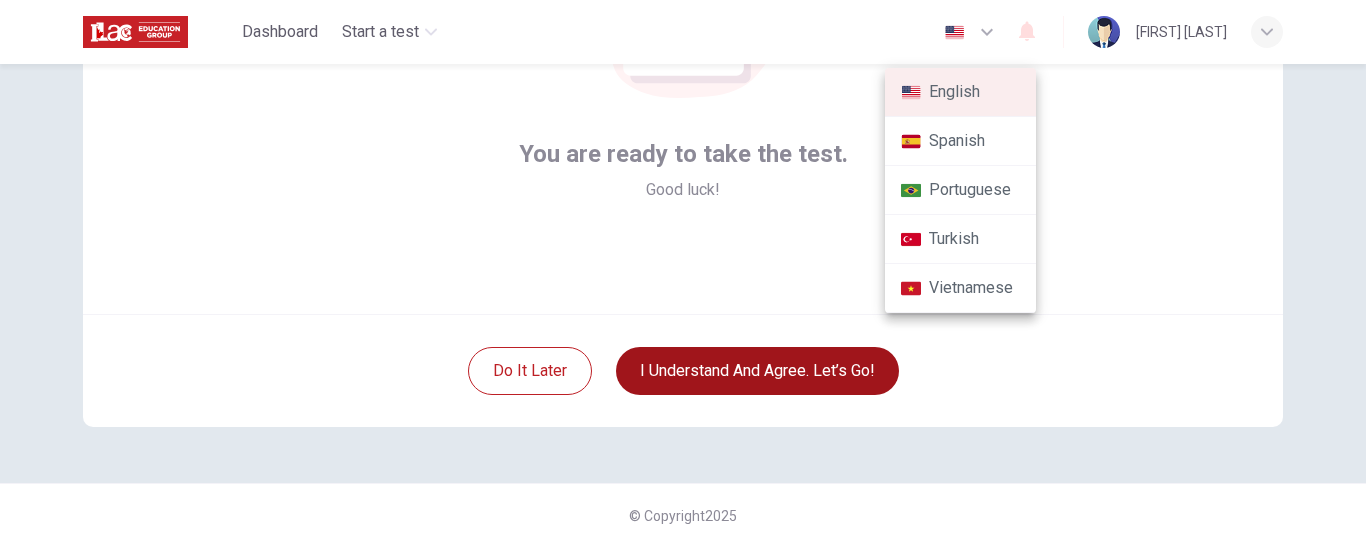 click at bounding box center (683, 273) 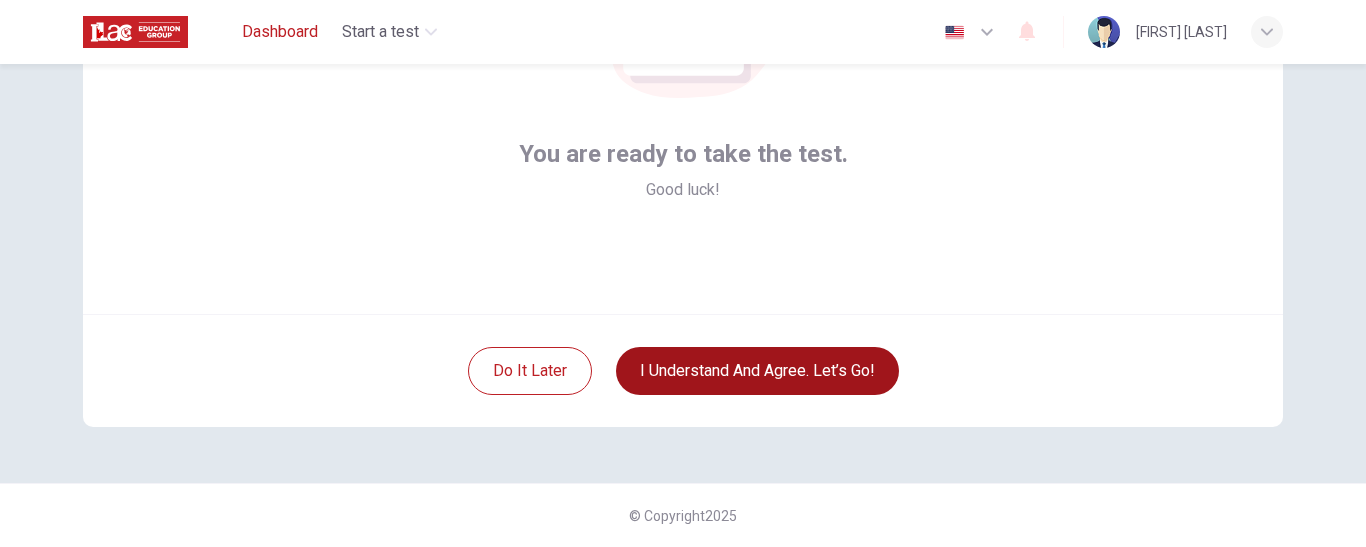 click on "Dashboard" at bounding box center [280, 32] 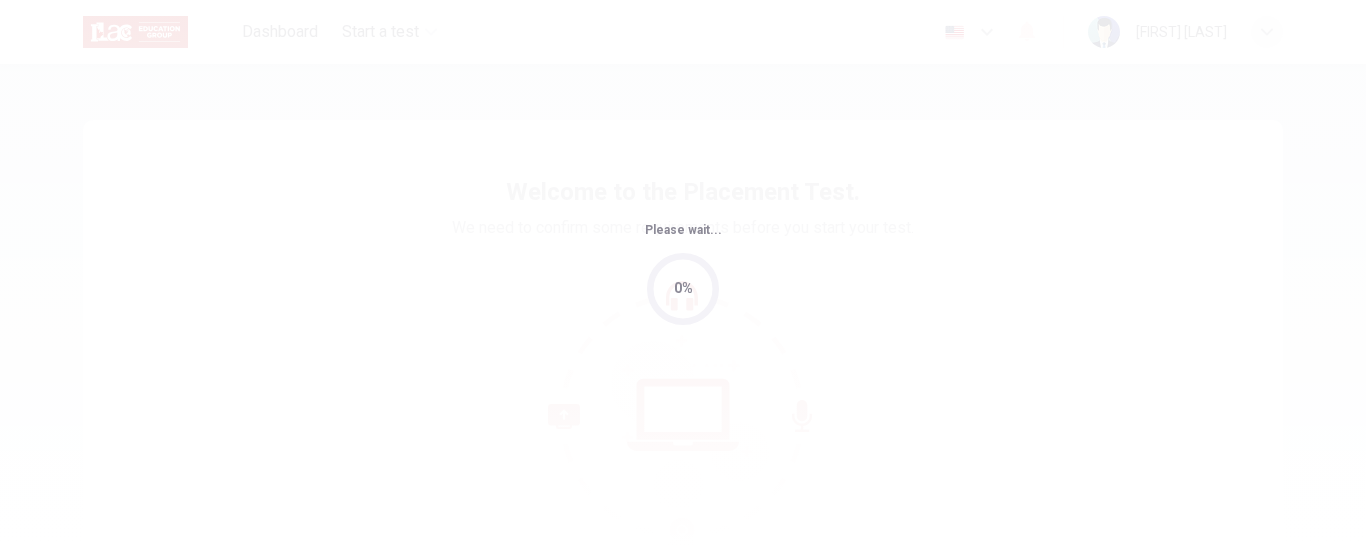 scroll, scrollTop: 0, scrollLeft: 0, axis: both 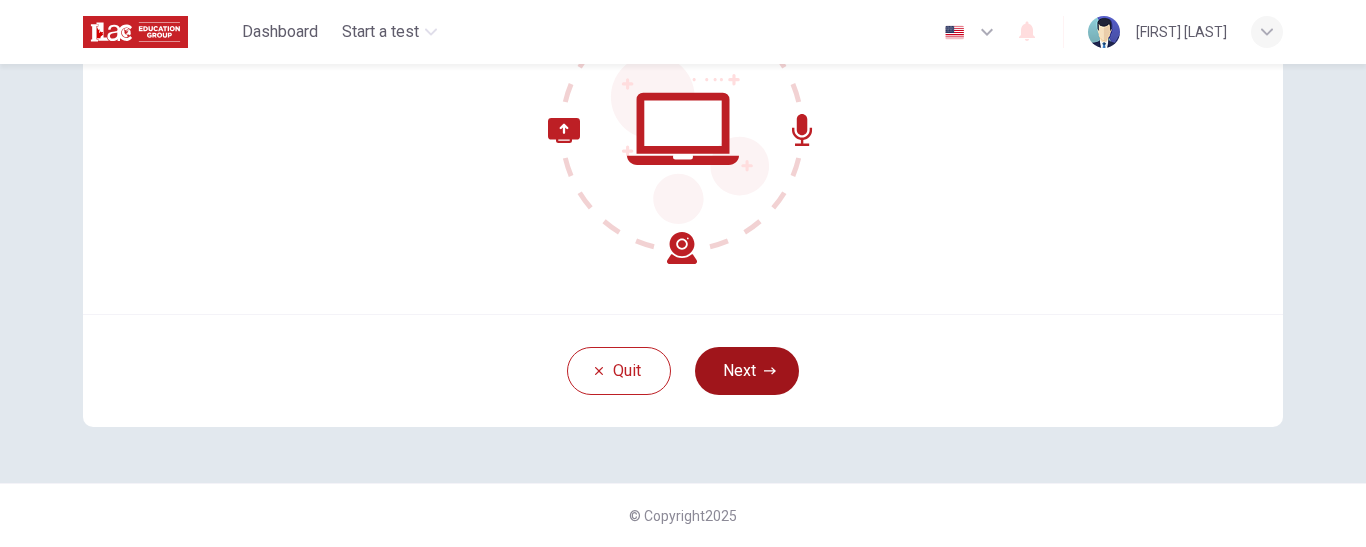 click at bounding box center (770, 371) 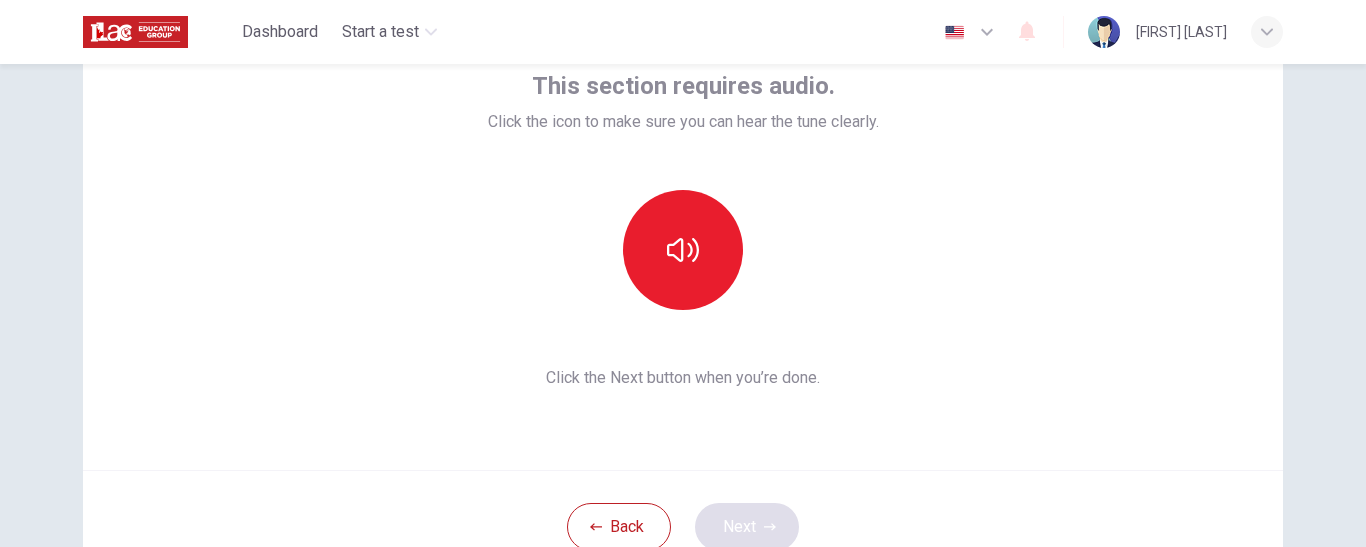 scroll, scrollTop: 131, scrollLeft: 0, axis: vertical 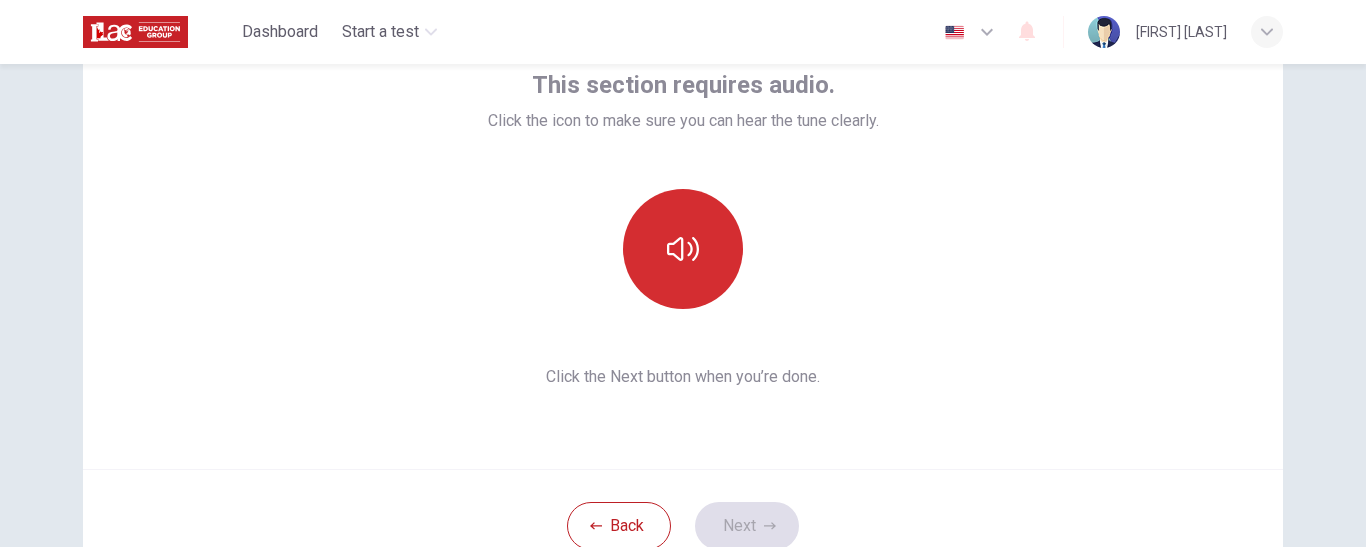 click at bounding box center (683, 249) 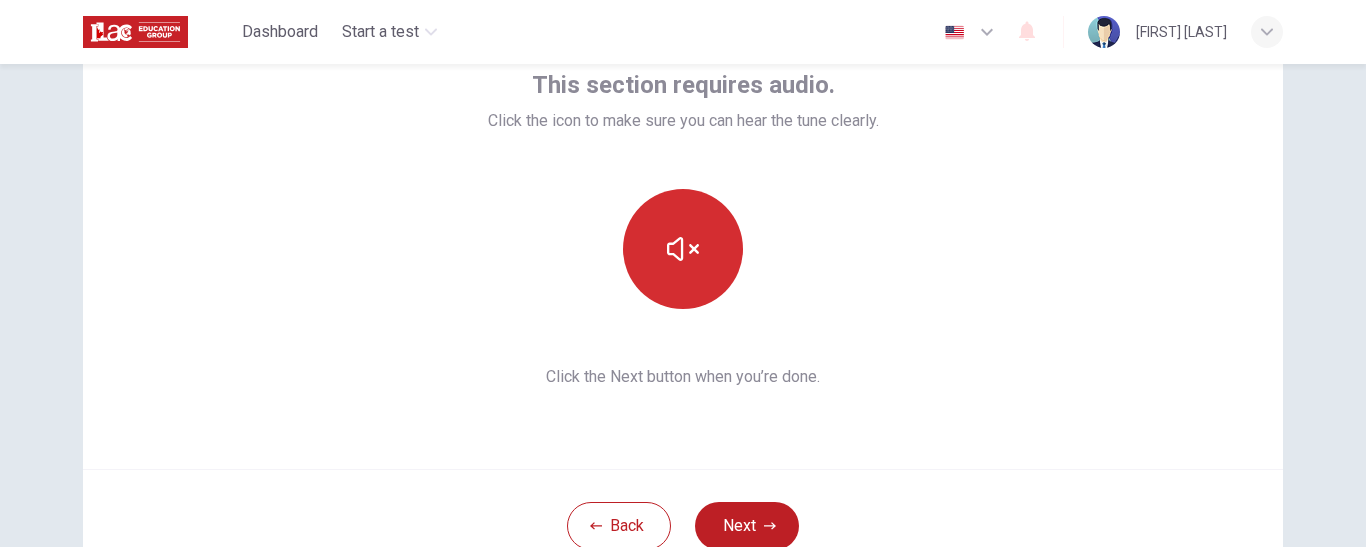 click at bounding box center [683, 249] 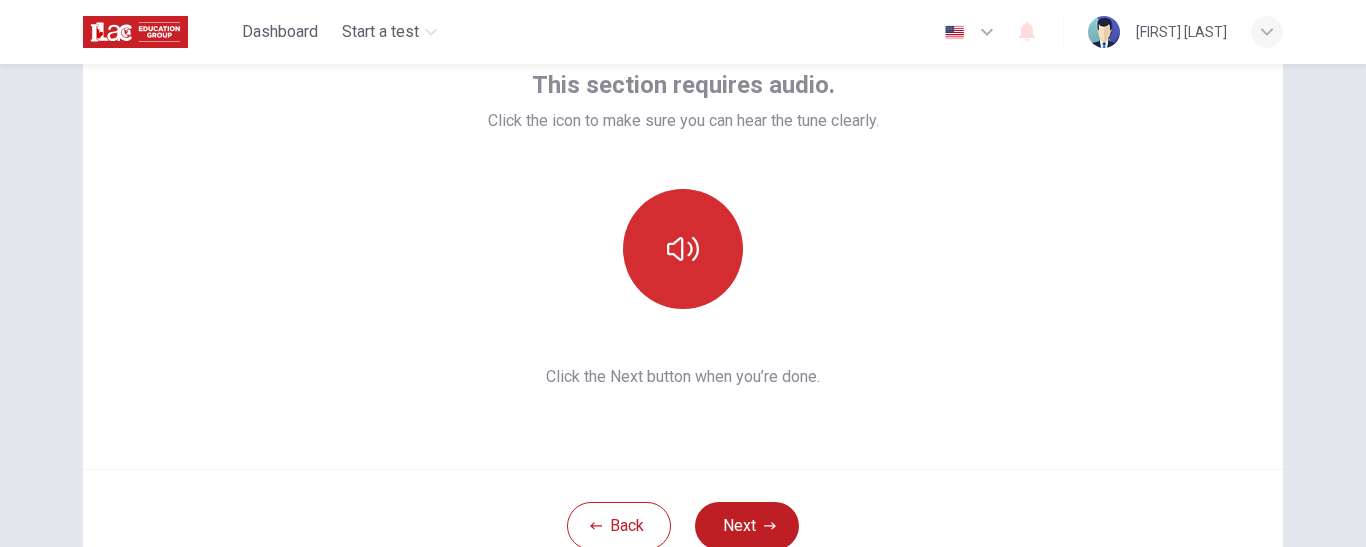 type 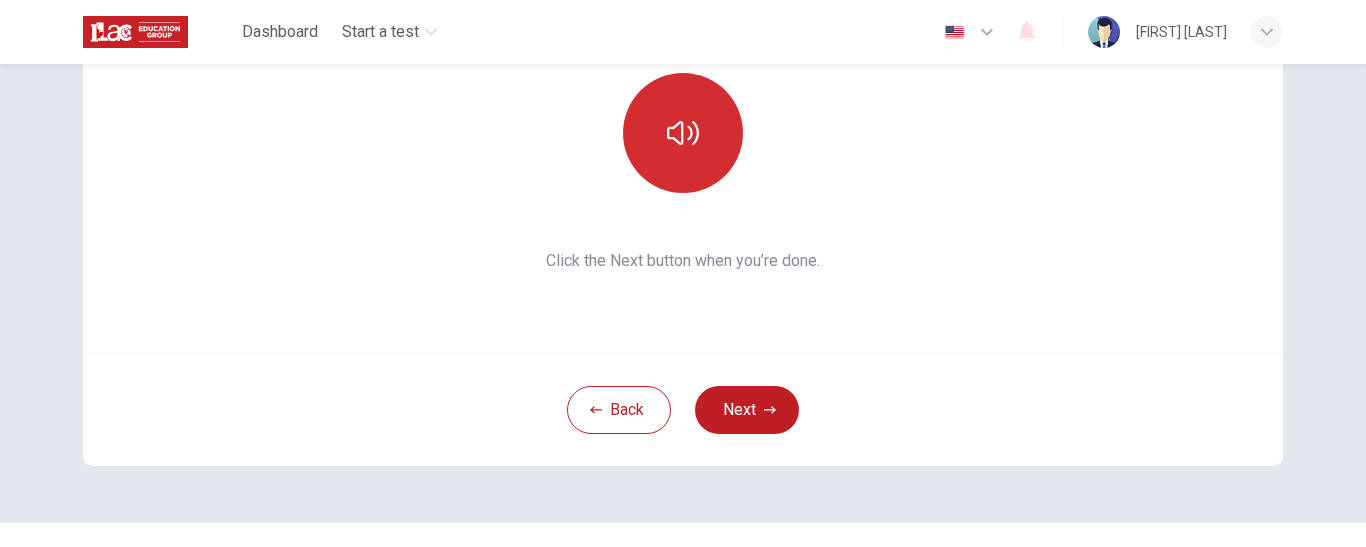scroll, scrollTop: 286, scrollLeft: 0, axis: vertical 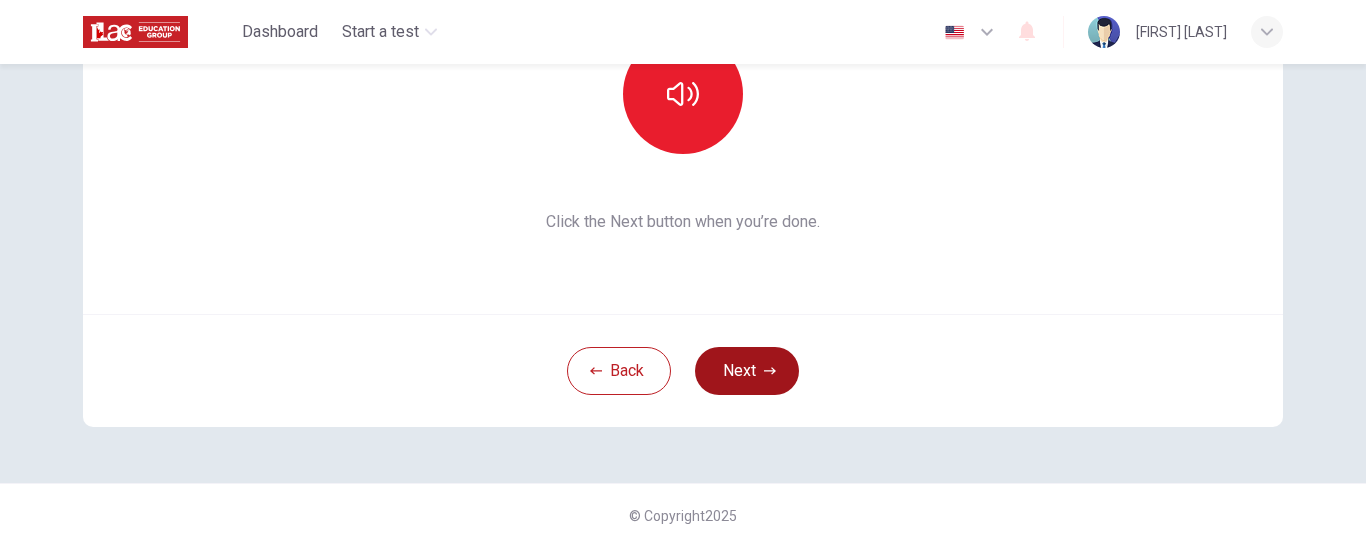 click at bounding box center (770, 370) 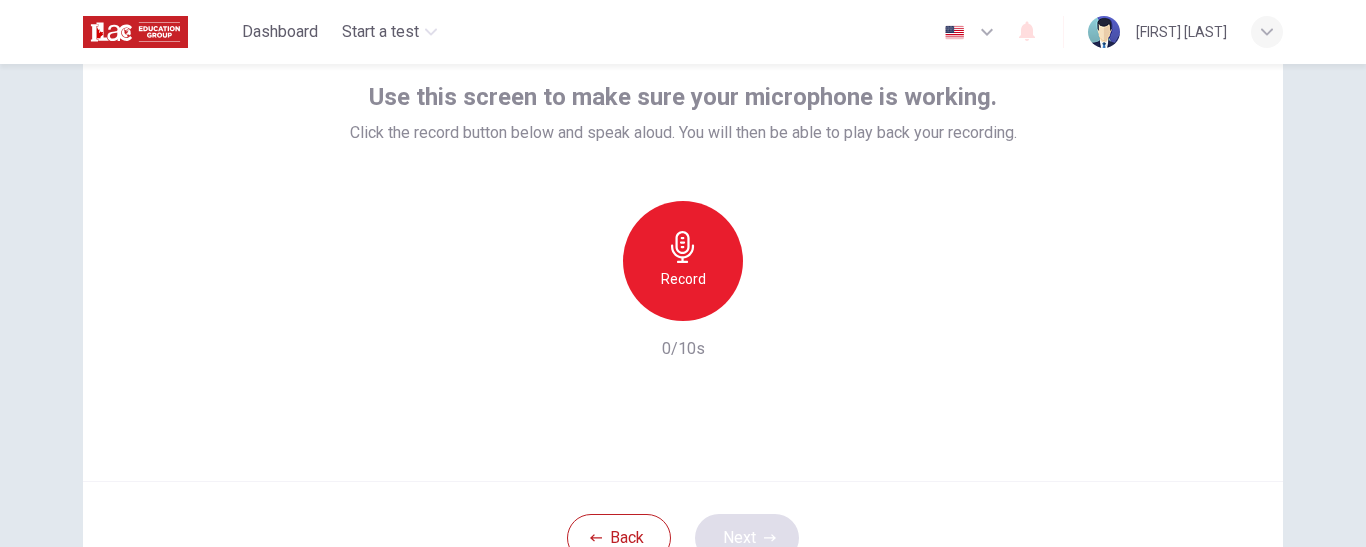 scroll, scrollTop: 122, scrollLeft: 0, axis: vertical 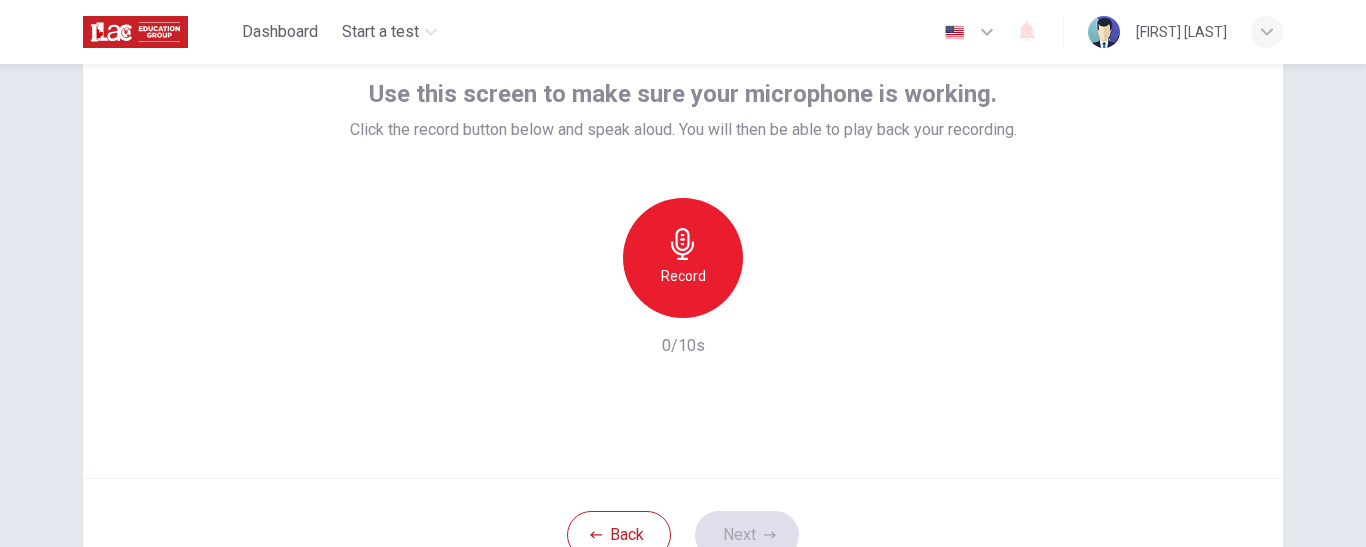 click on "Record" at bounding box center (683, 276) 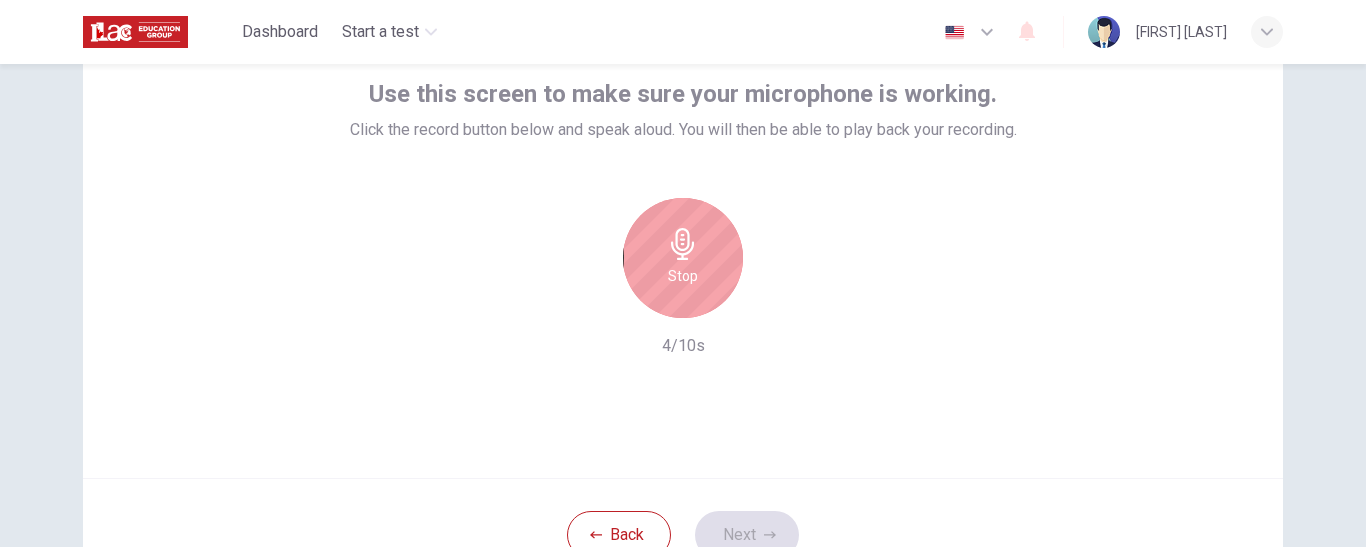 click at bounding box center [683, 244] 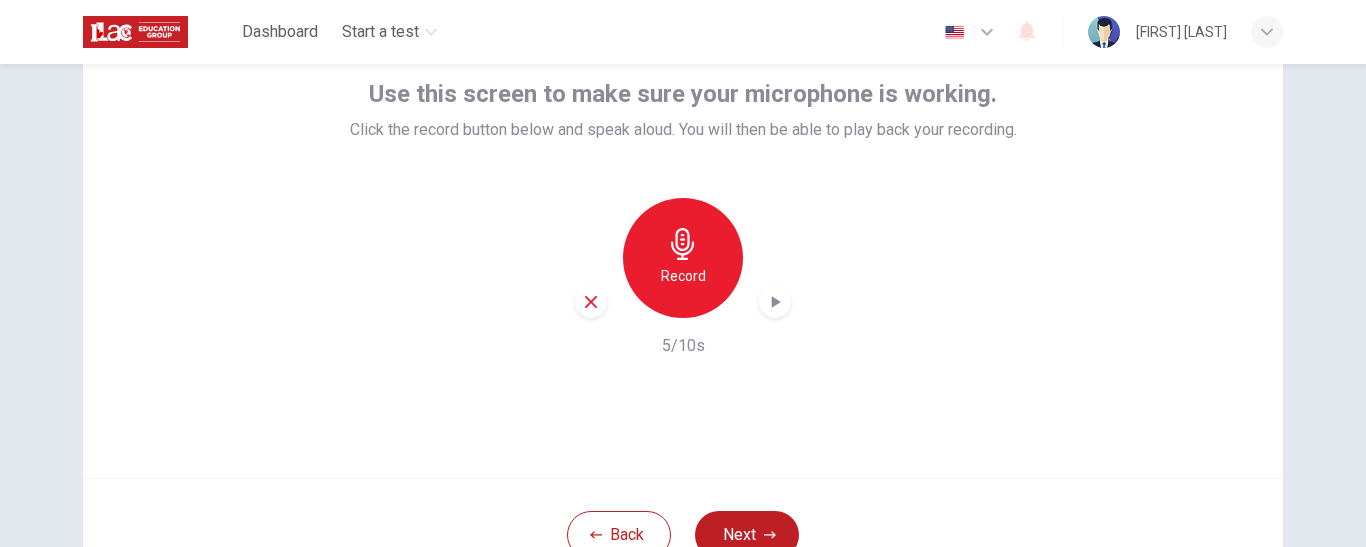 type 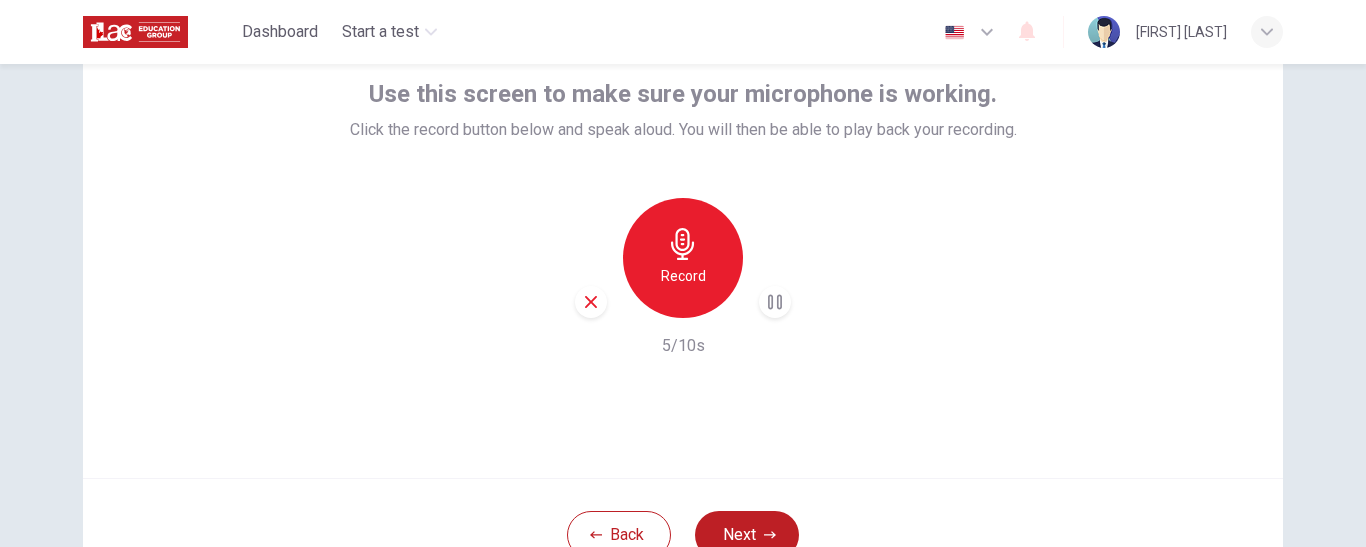 type 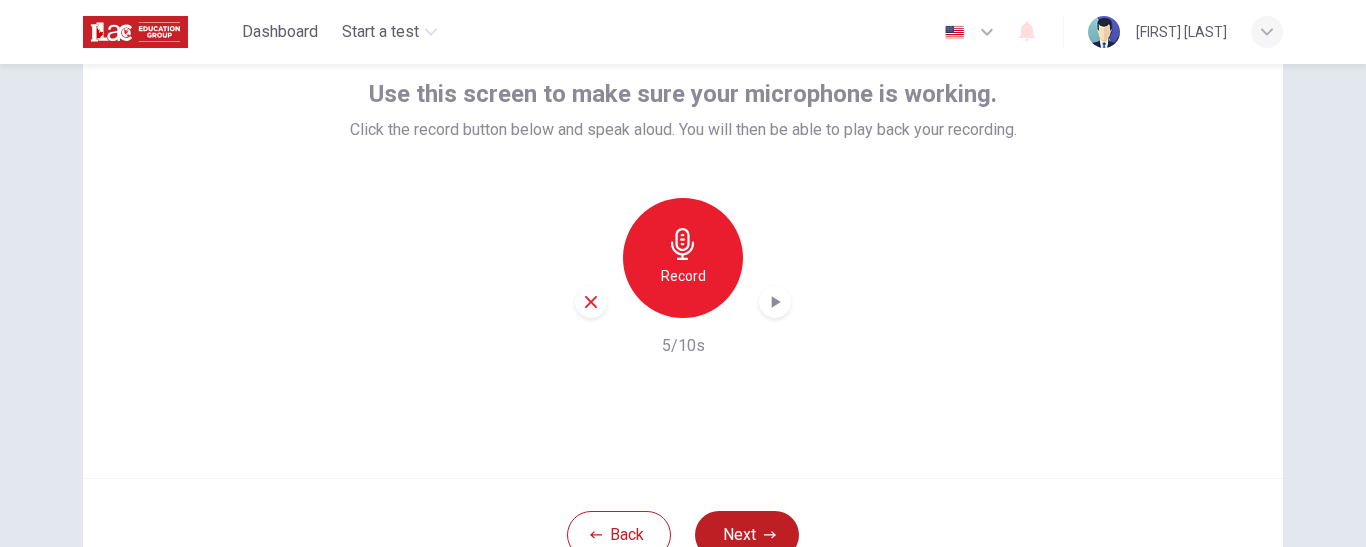 click at bounding box center [591, 302] 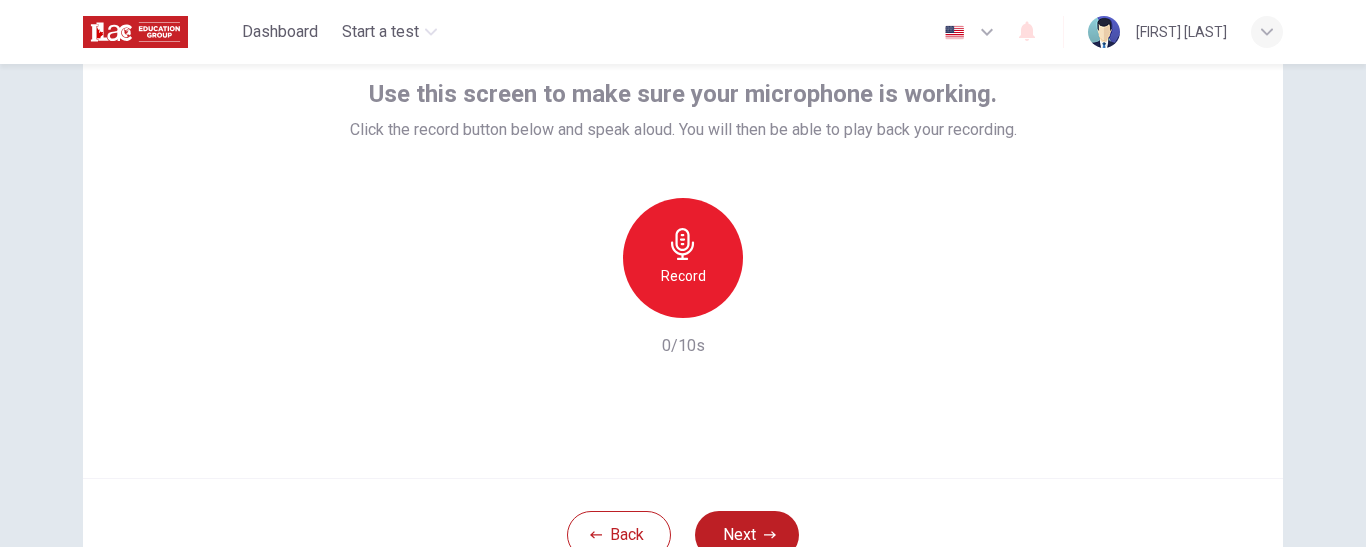 click at bounding box center (682, 244) 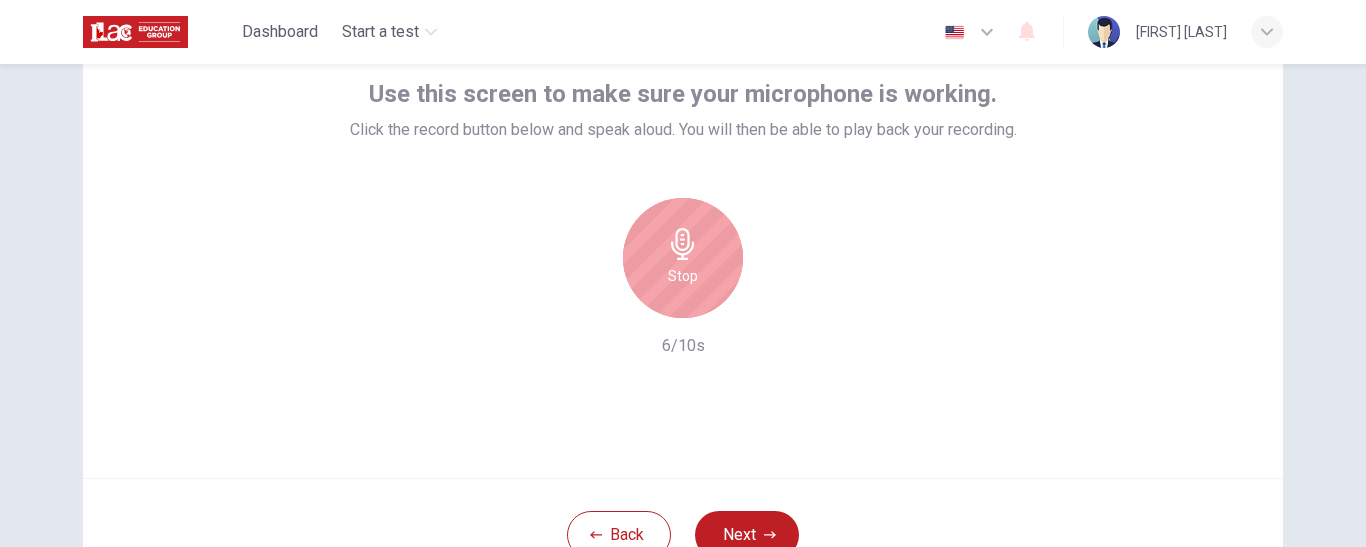 click on "Stop" at bounding box center (683, 258) 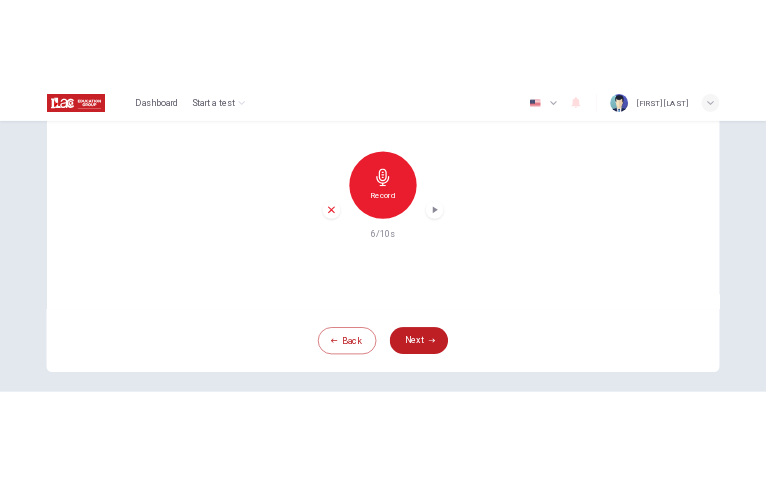 scroll, scrollTop: 202, scrollLeft: 0, axis: vertical 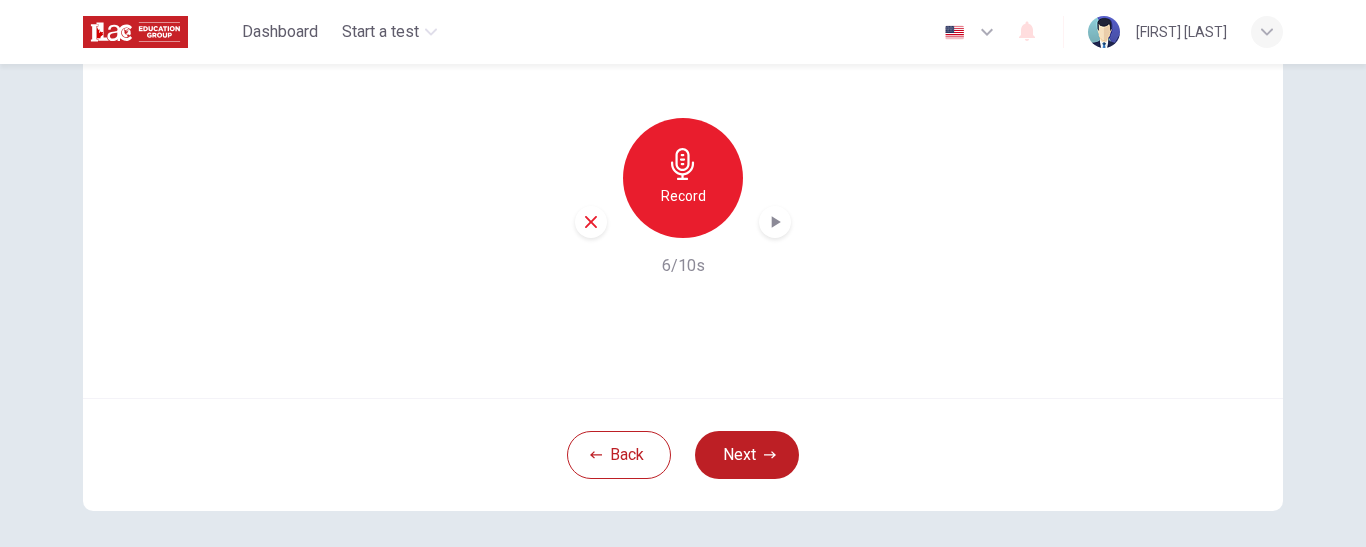 click at bounding box center [776, 222] 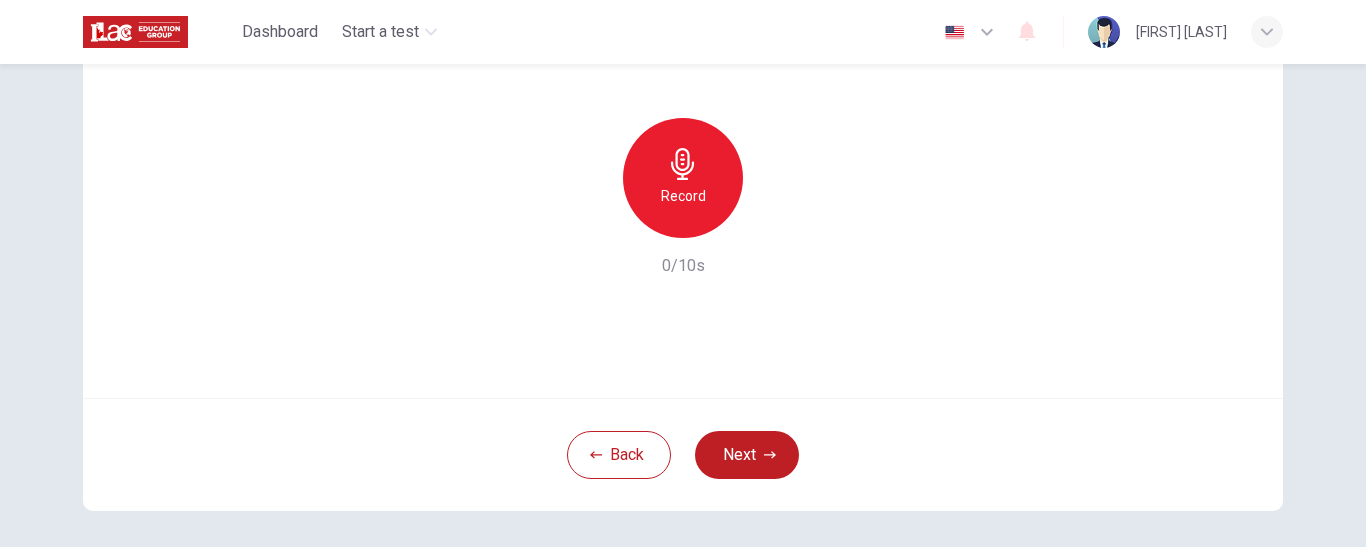 click on "Record" at bounding box center [683, 196] 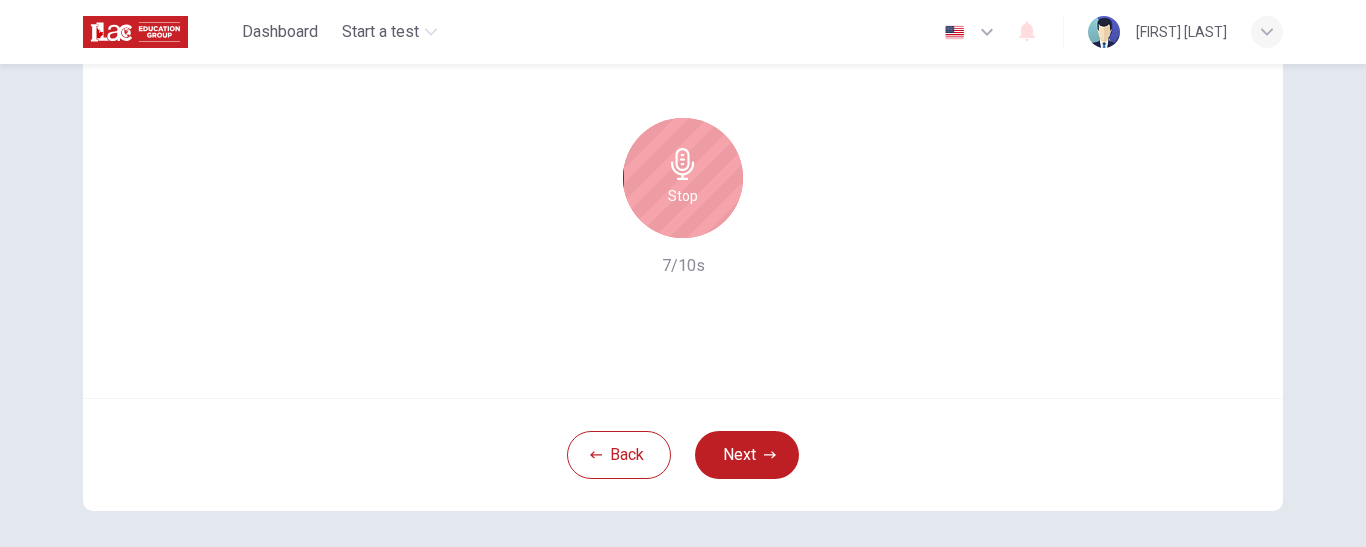 click on "Stop" at bounding box center [683, 196] 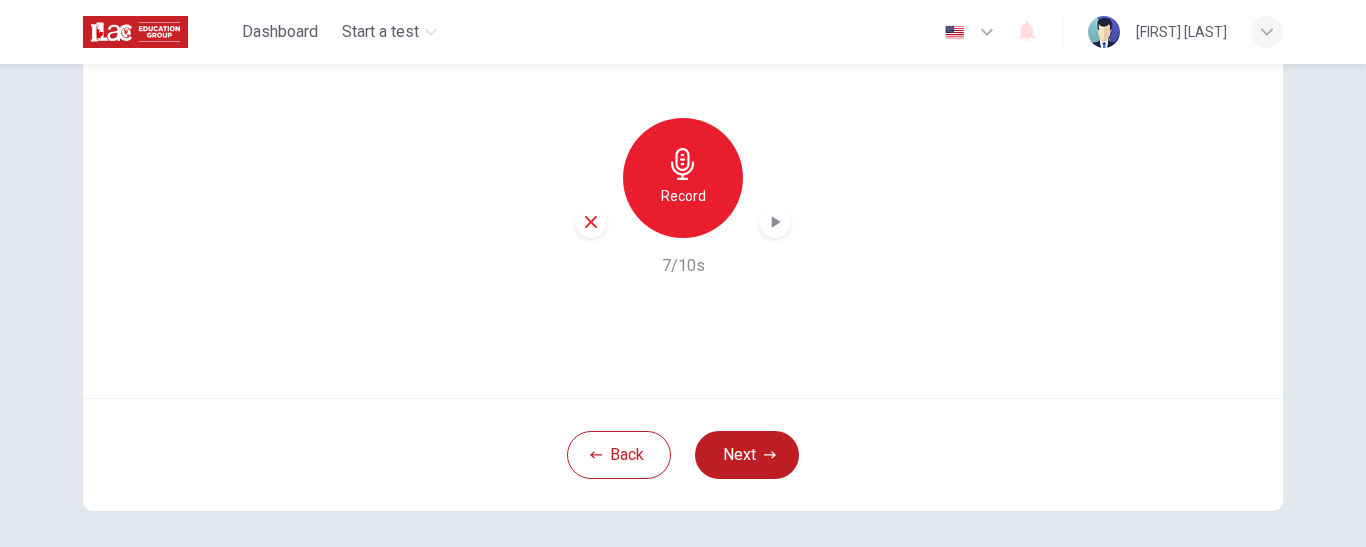click at bounding box center [775, 222] 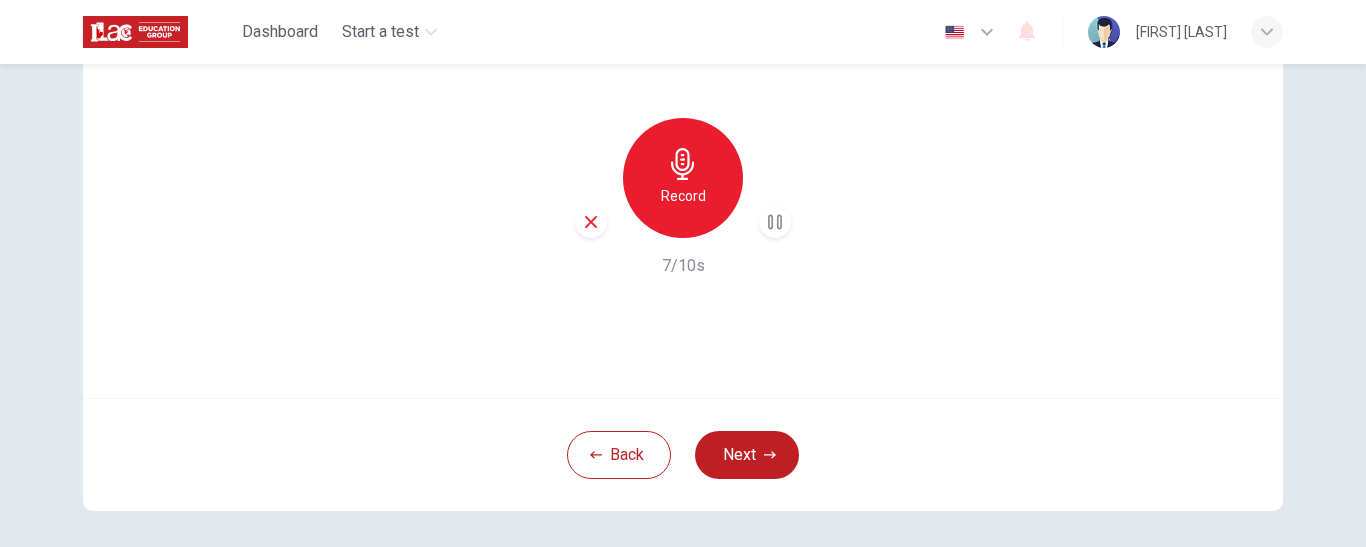 type 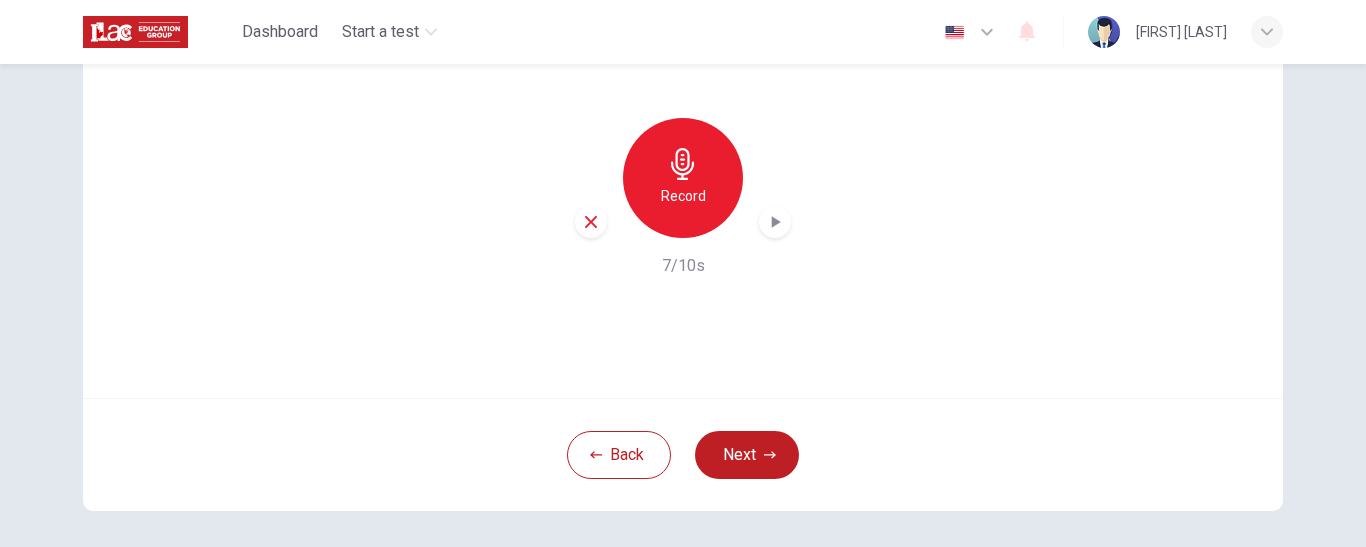 click at bounding box center (776, 222) 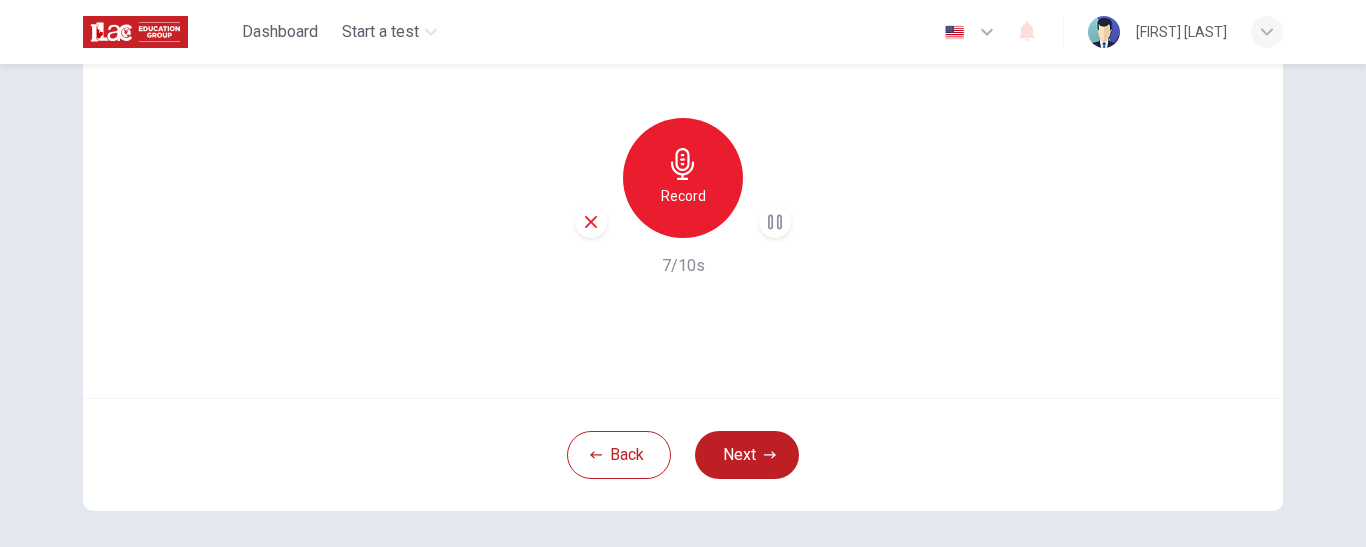 click at bounding box center [775, 222] 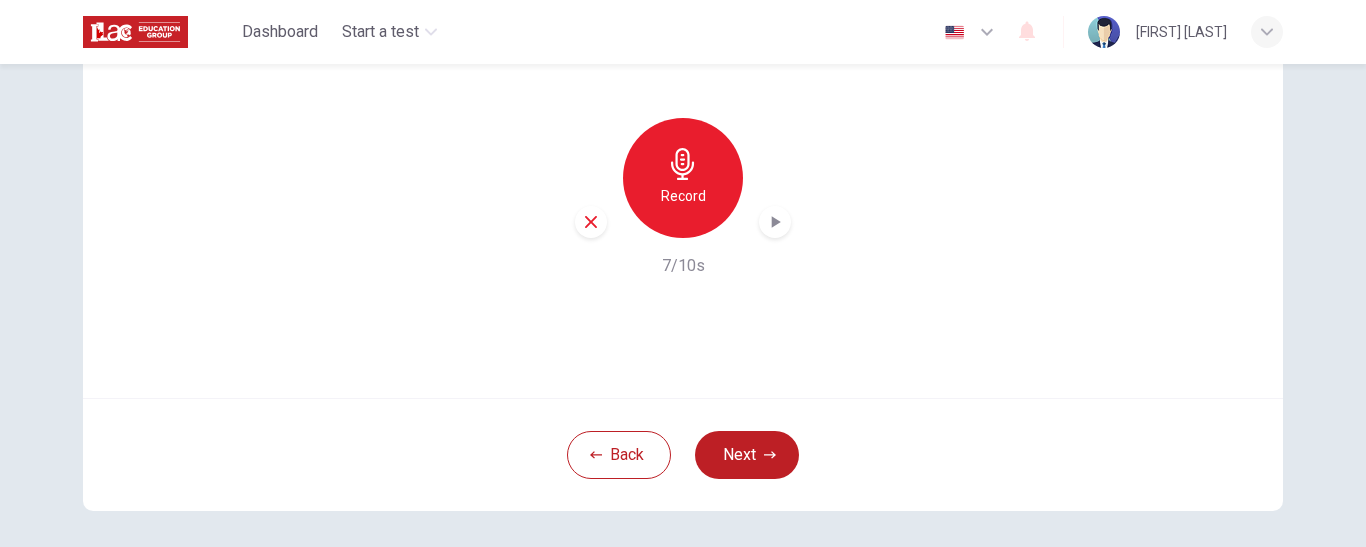 click at bounding box center (591, 222) 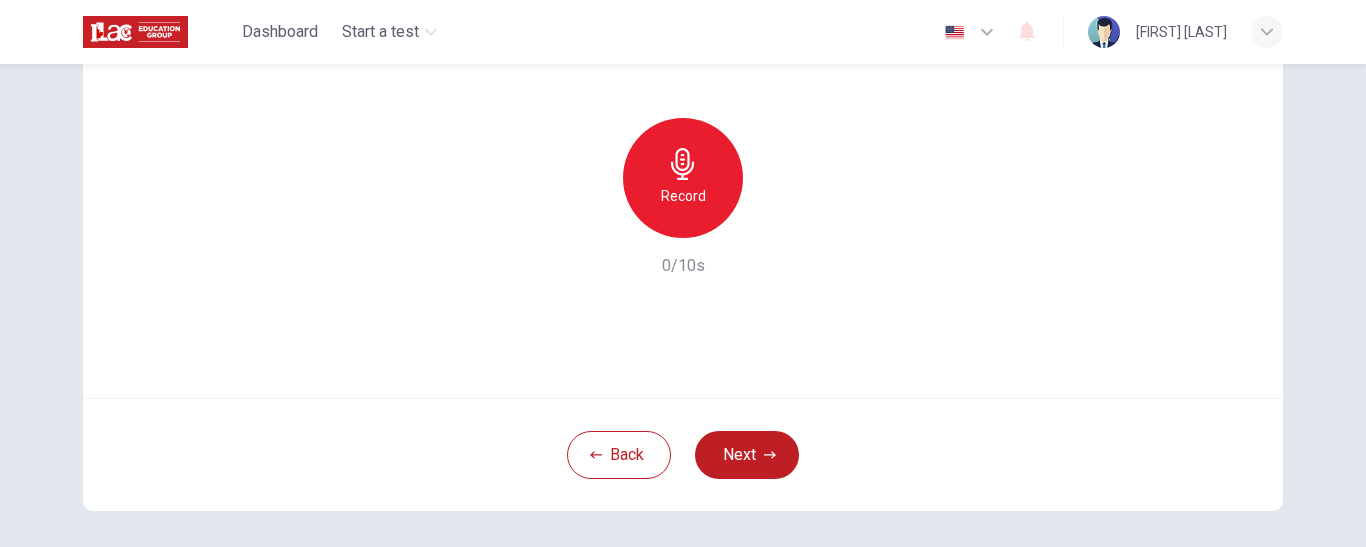 click on "Use this screen to make sure your microphone is working. Click the record button below and speak aloud. You will then be able to play back your recording. Record 0/10s" at bounding box center [683, 158] 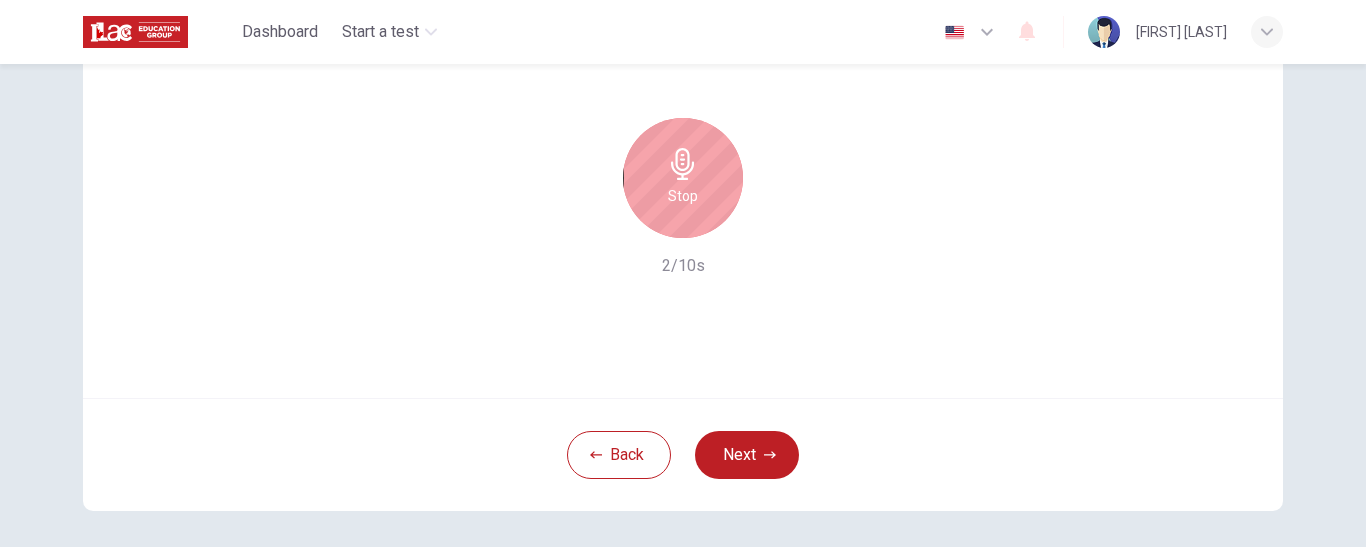 click at bounding box center (683, 164) 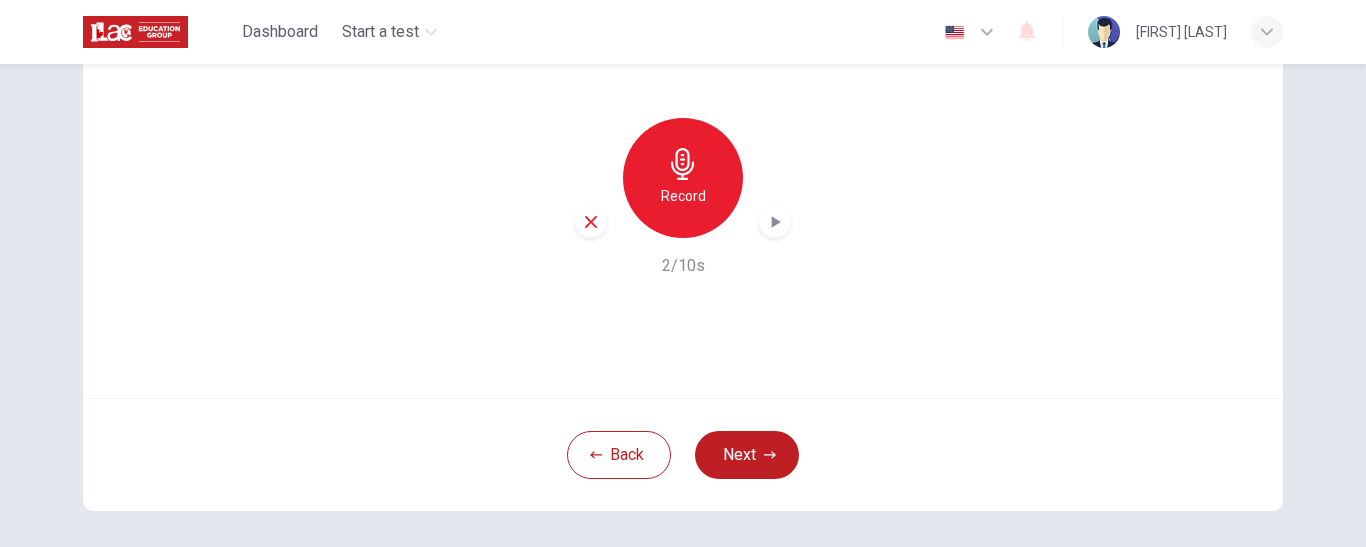 click at bounding box center [775, 222] 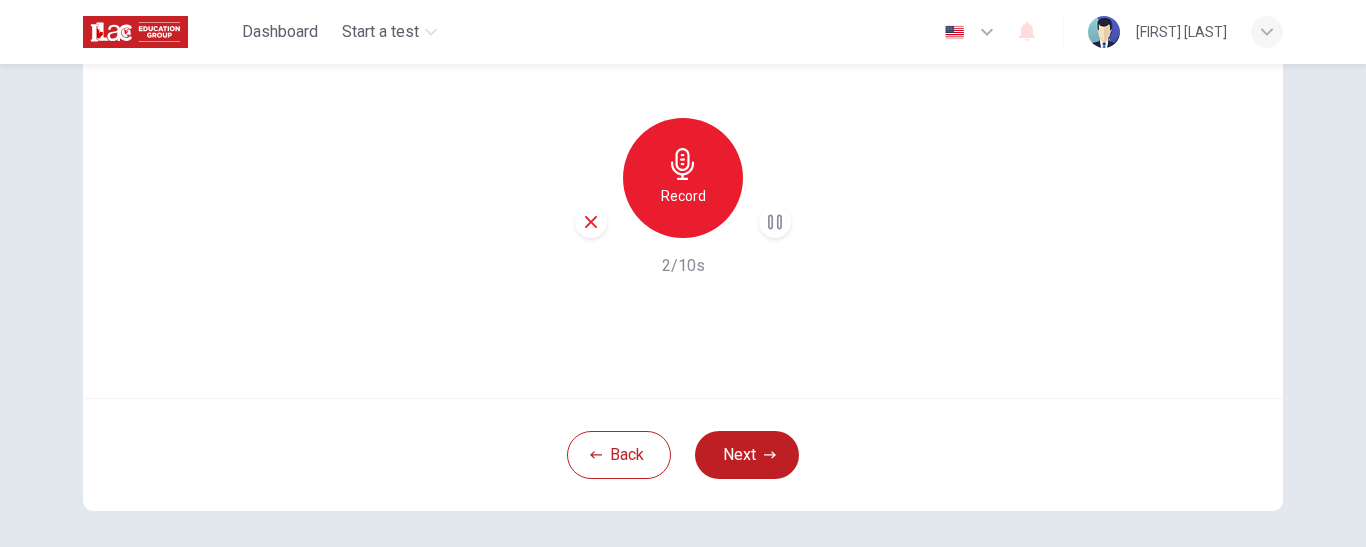 type 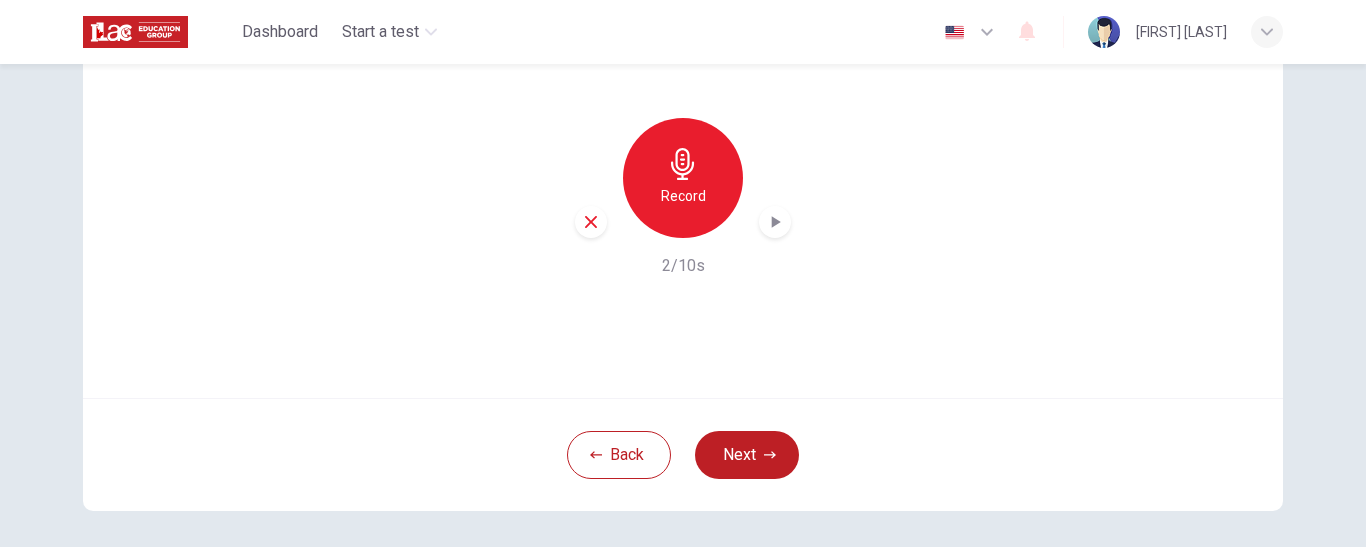 click at bounding box center [775, 222] 